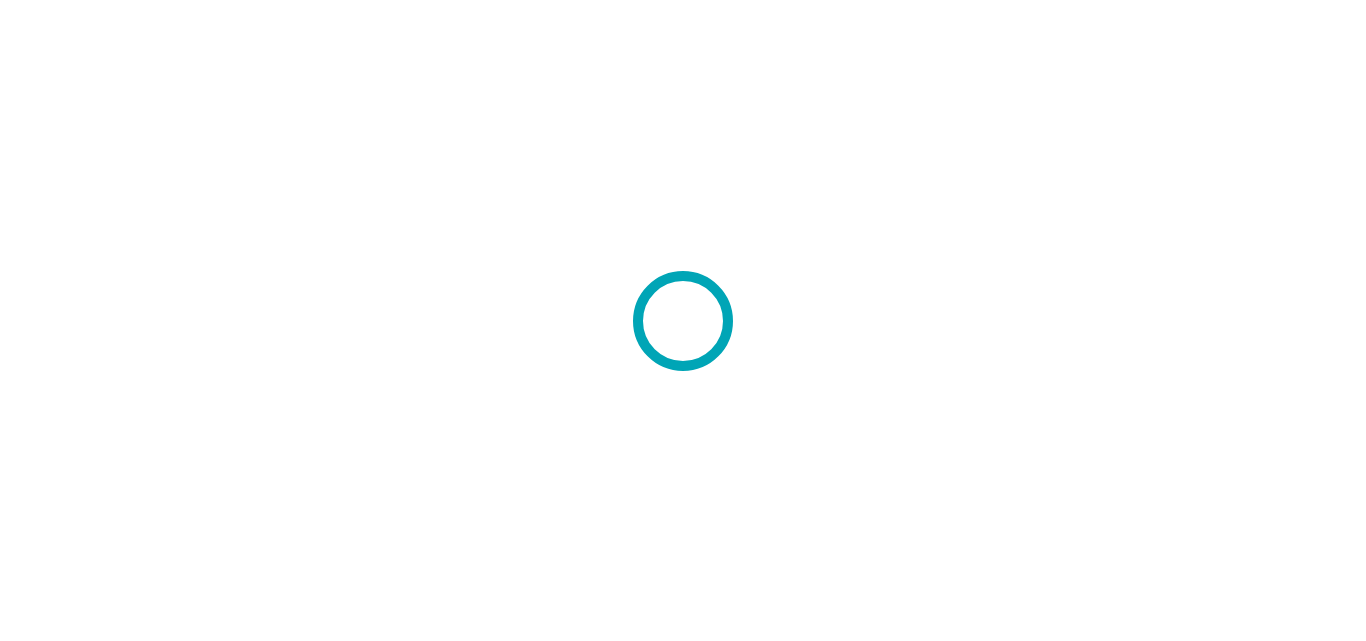 scroll, scrollTop: 0, scrollLeft: 0, axis: both 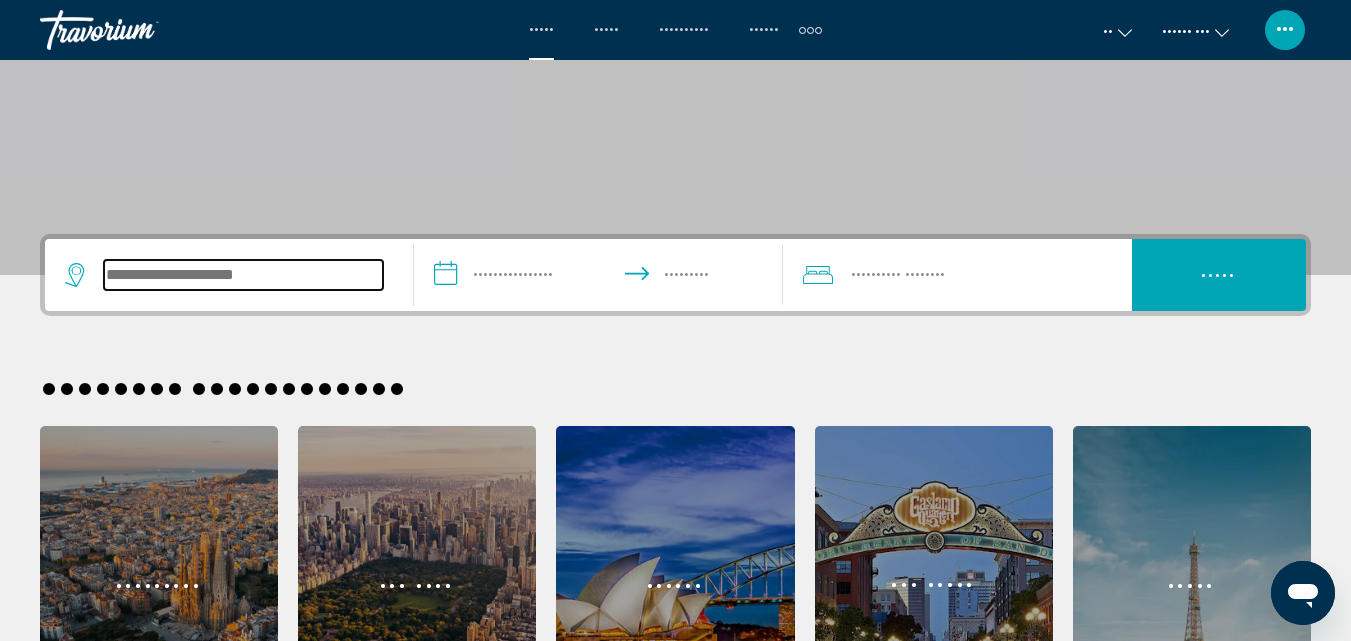 click at bounding box center (243, 275) 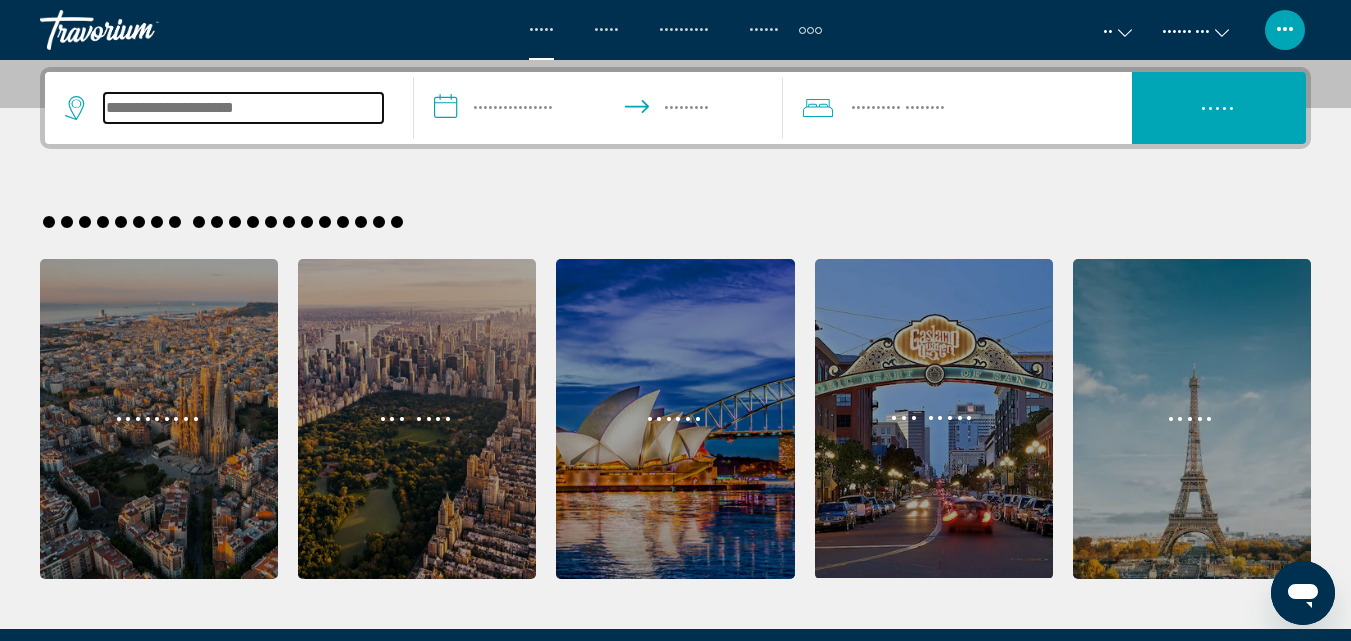 scroll, scrollTop: 494, scrollLeft: 0, axis: vertical 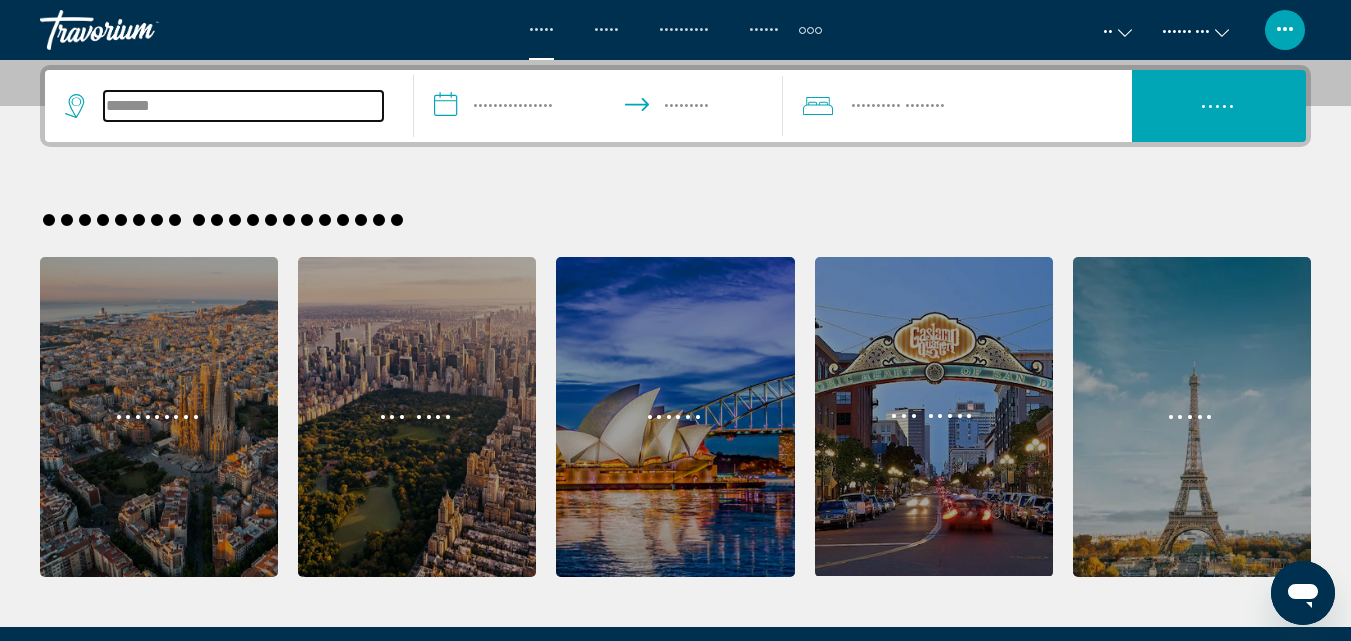 type on "•••••••" 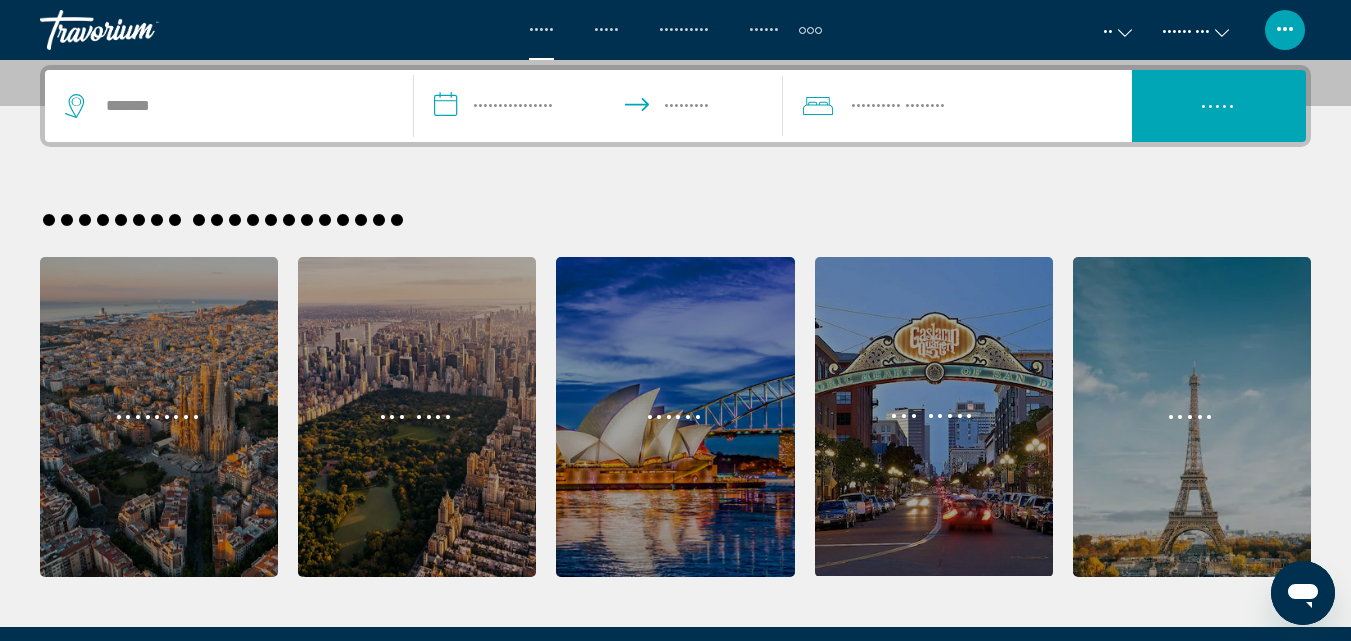click on "•••••••••••••••••••••••••••••••••••••••••" at bounding box center [602, 109] 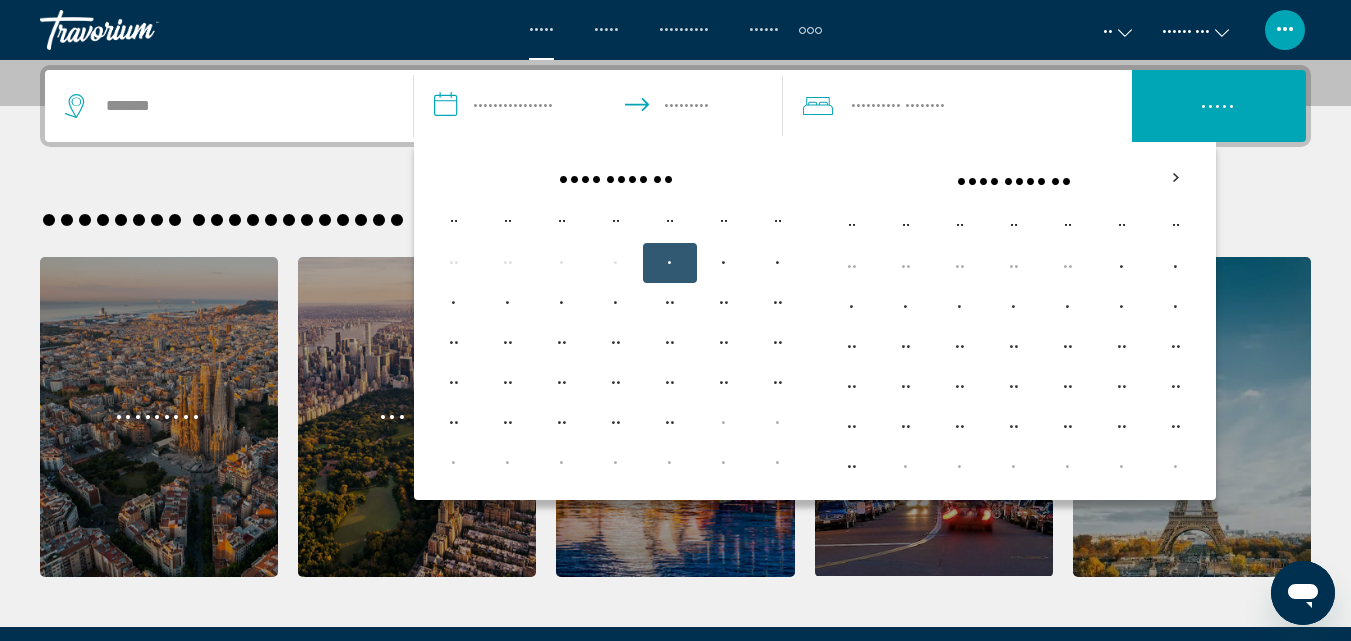 click on "•" at bounding box center [670, 263] 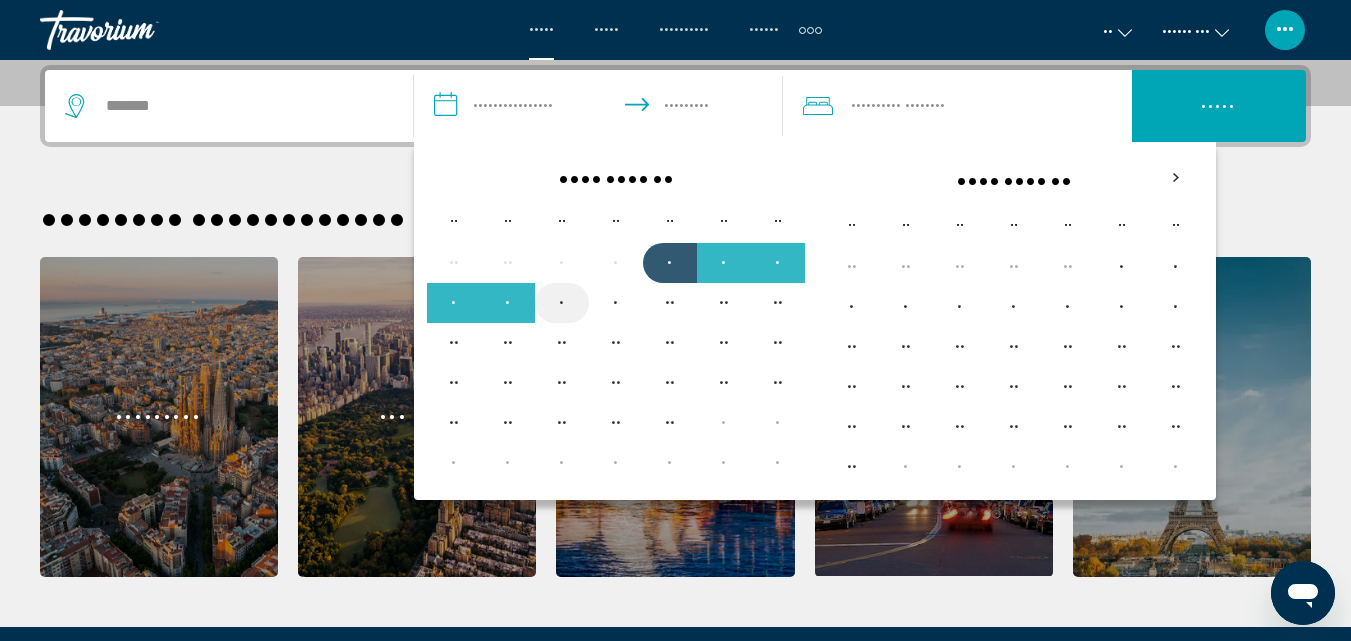 click on "•" at bounding box center [562, 303] 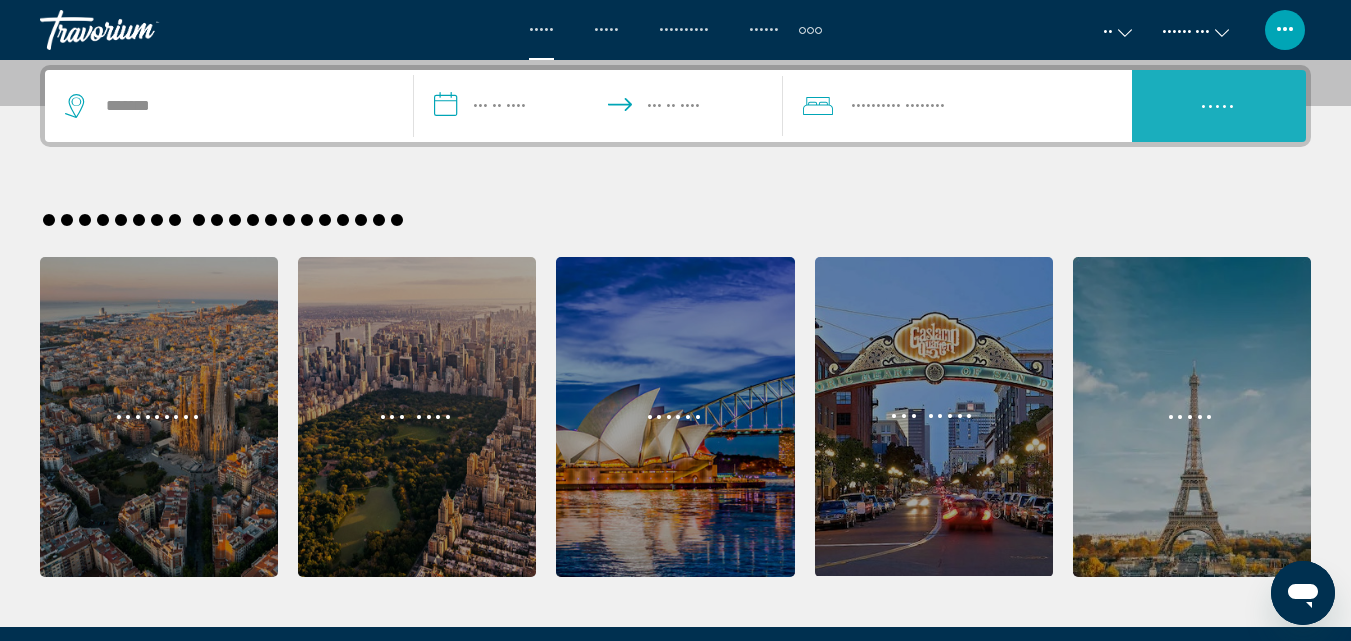 click on "•••••" at bounding box center [1219, 106] 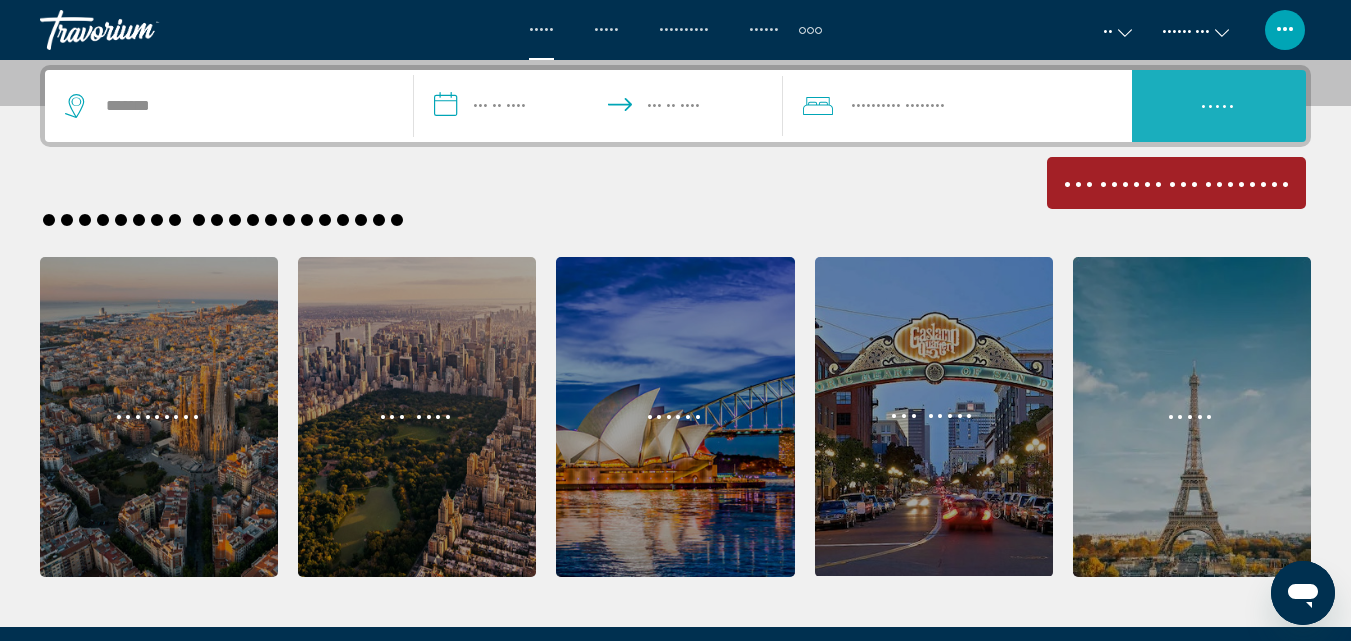 click on "•••••" at bounding box center (1219, 106) 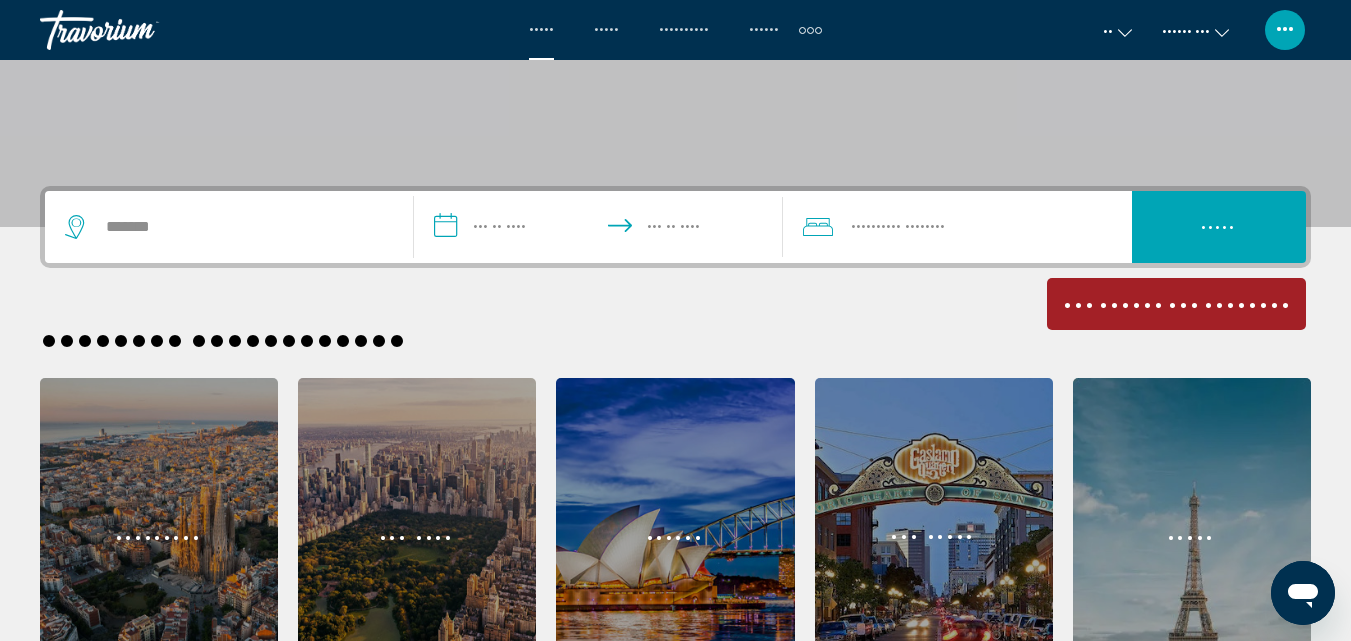 scroll, scrollTop: 425, scrollLeft: 0, axis: vertical 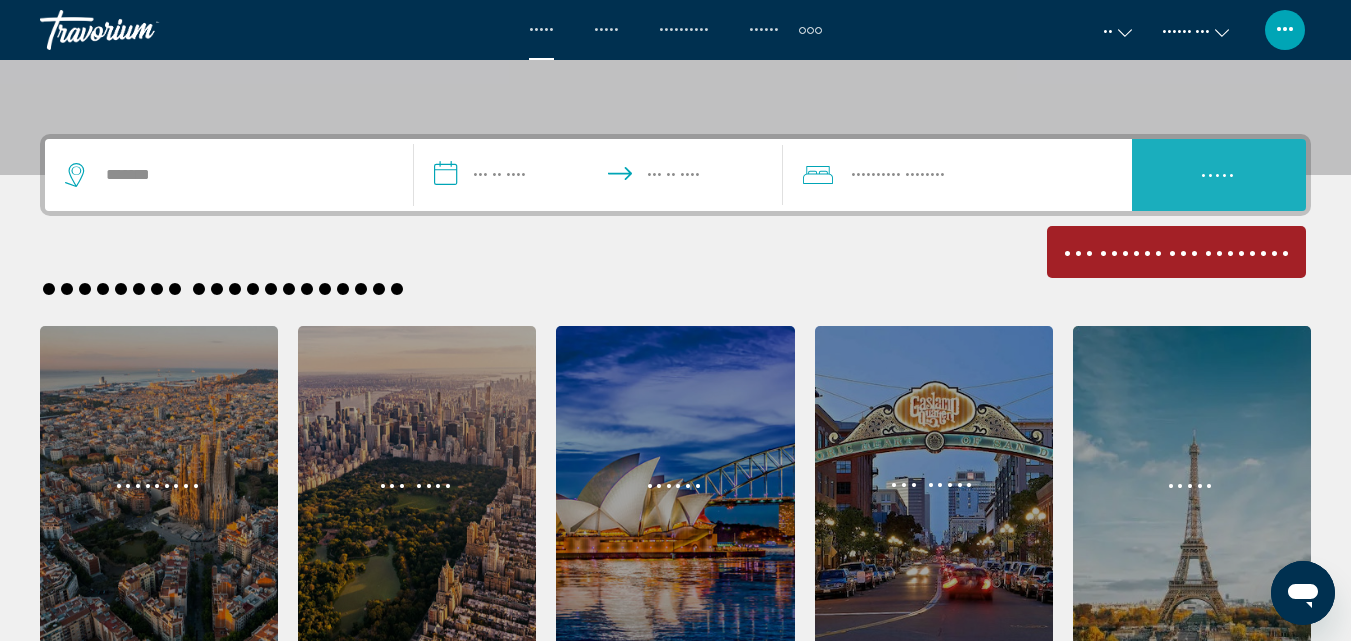 click on "•••••" at bounding box center [1219, 175] 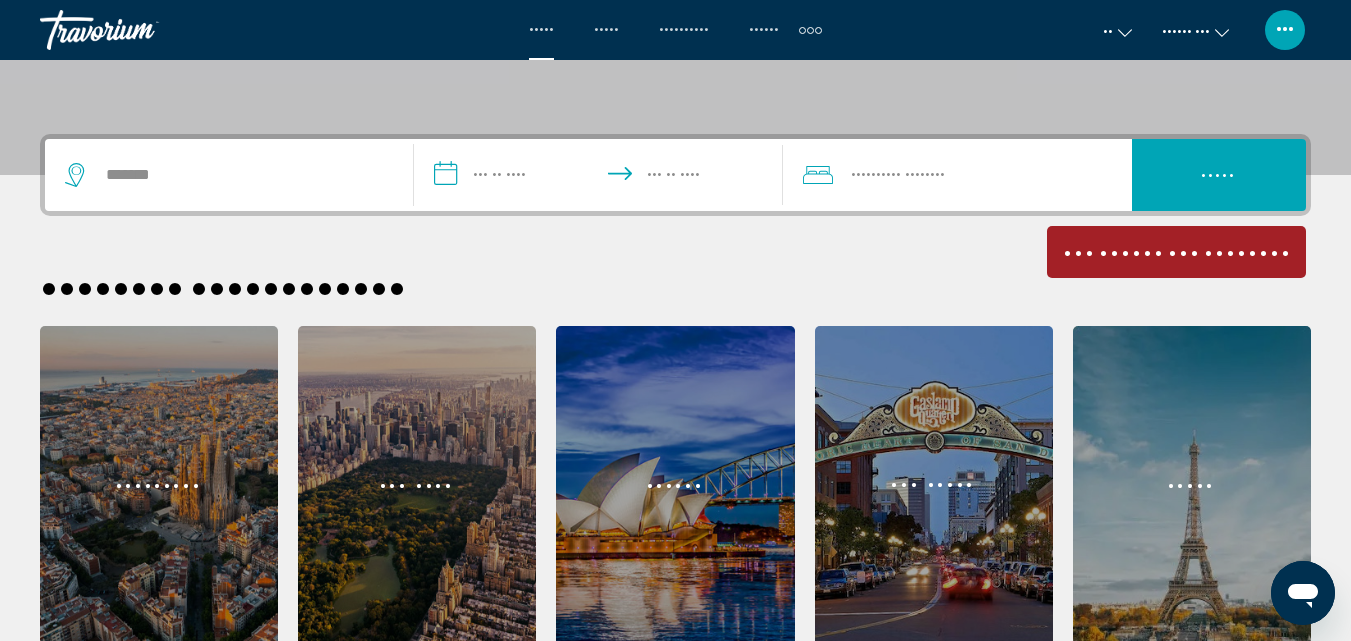 click on "••• •••••• ••• ••••••••" at bounding box center (1176, 252) 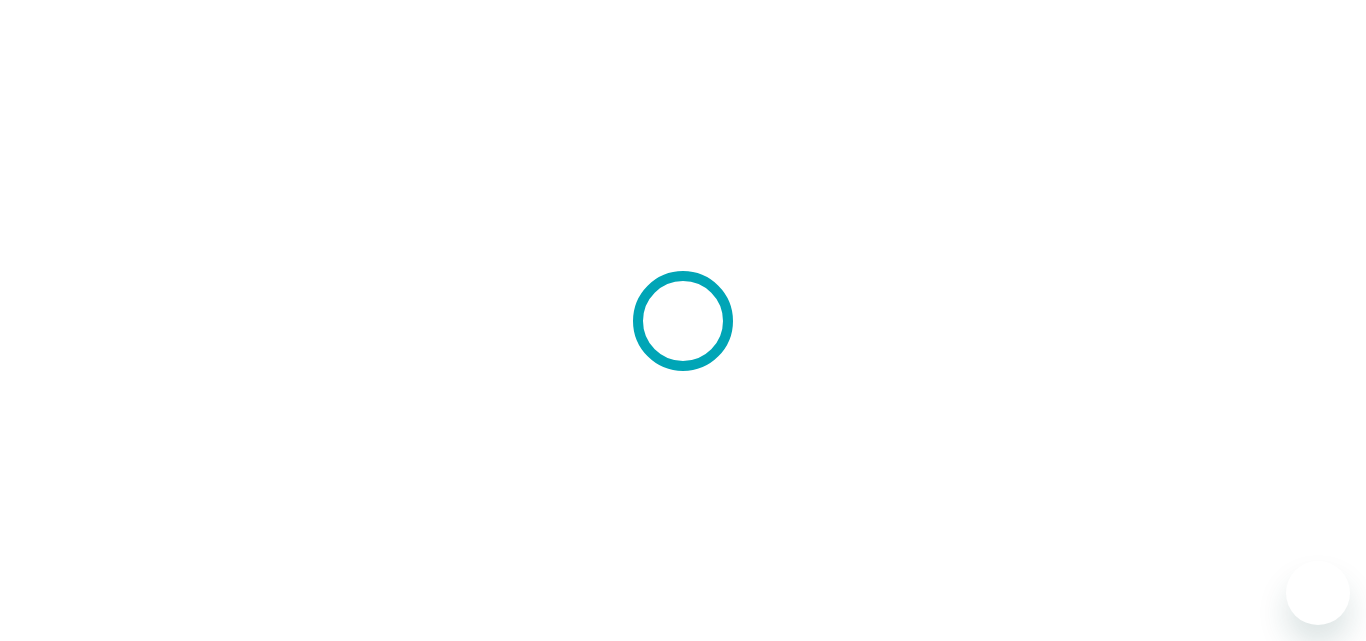 scroll, scrollTop: 0, scrollLeft: 0, axis: both 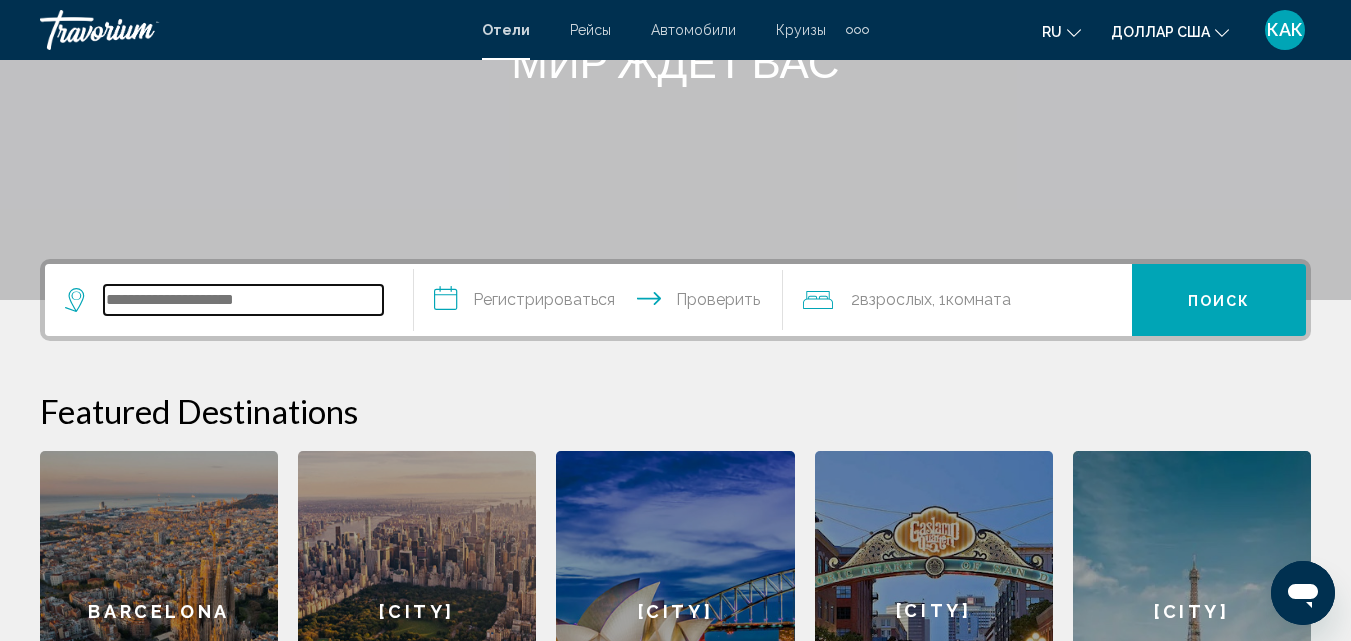 click at bounding box center [243, 300] 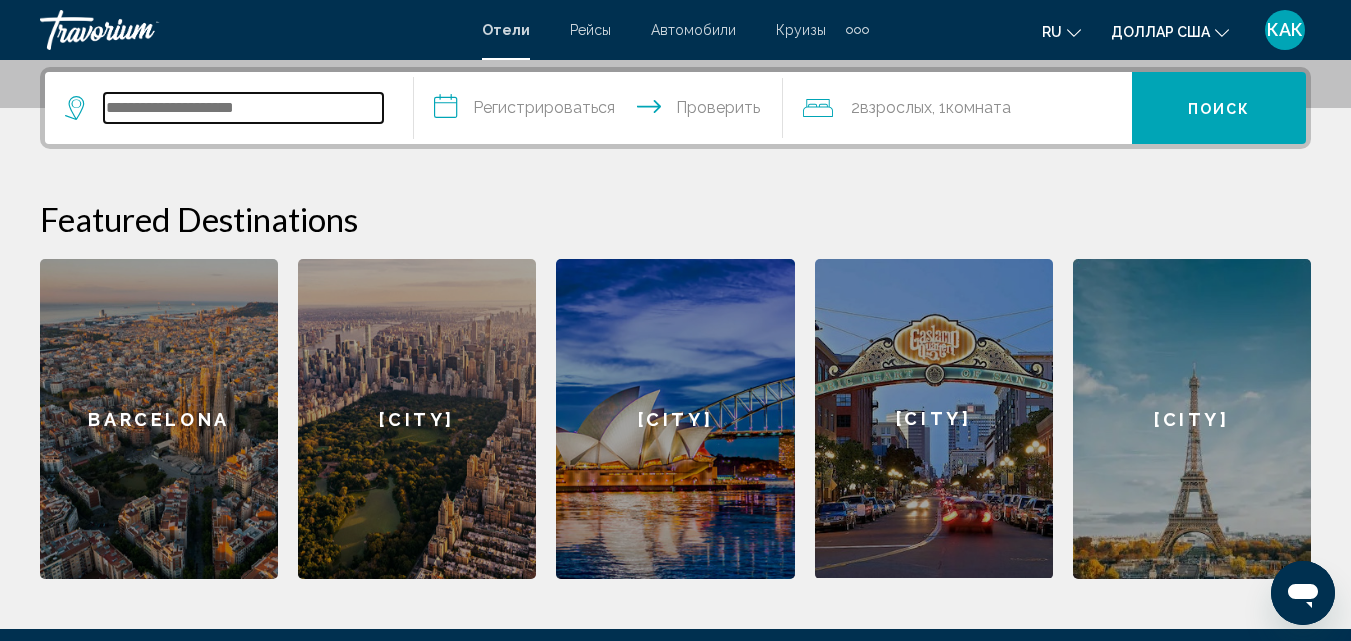 scroll, scrollTop: 494, scrollLeft: 0, axis: vertical 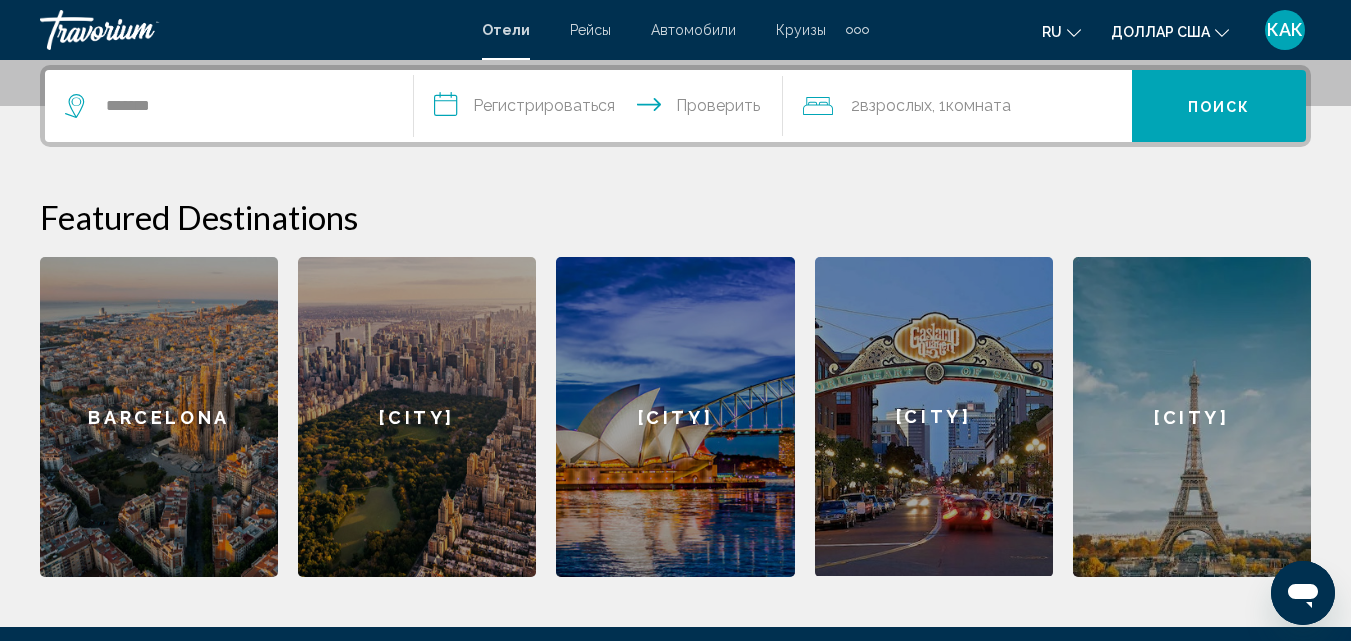 click on "**********" at bounding box center [602, 109] 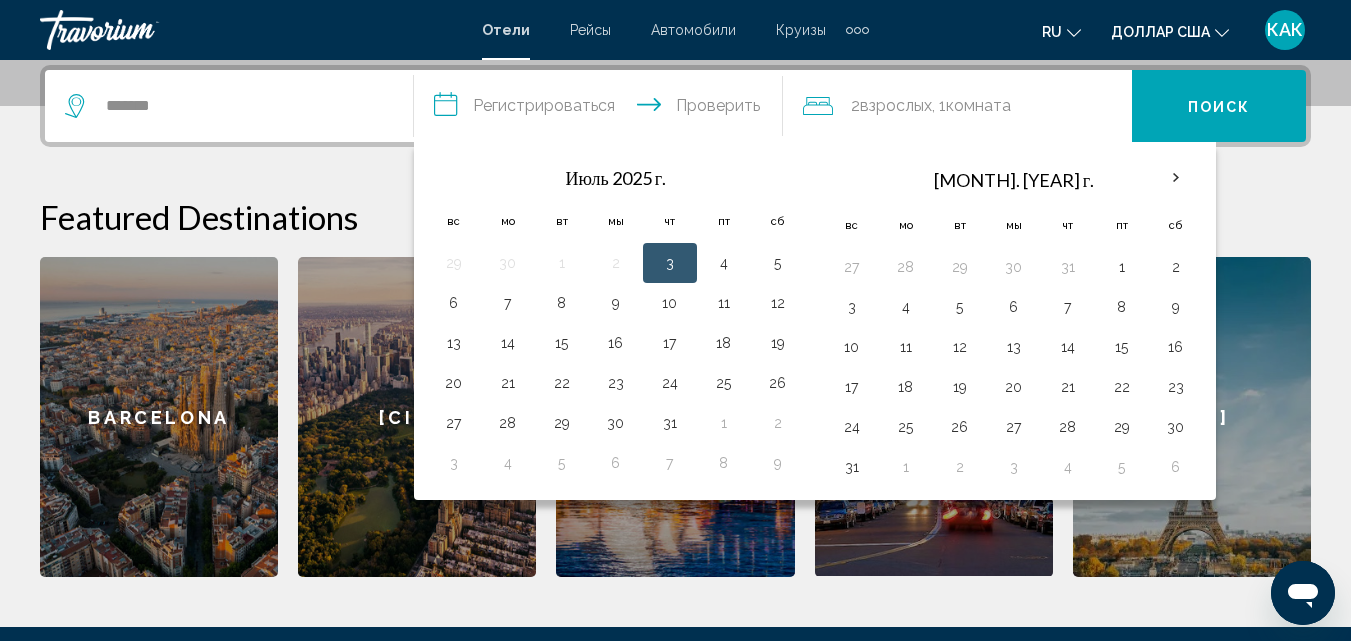 click on "3" at bounding box center [670, 263] 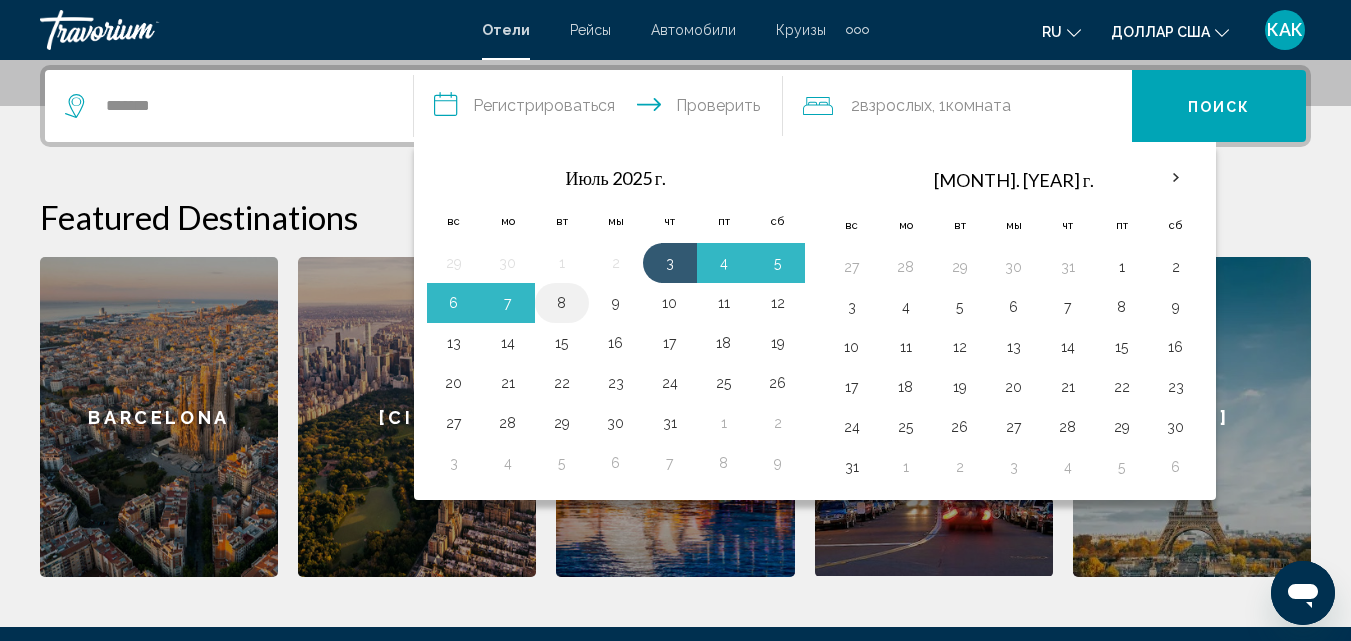 click on "8" at bounding box center (562, 303) 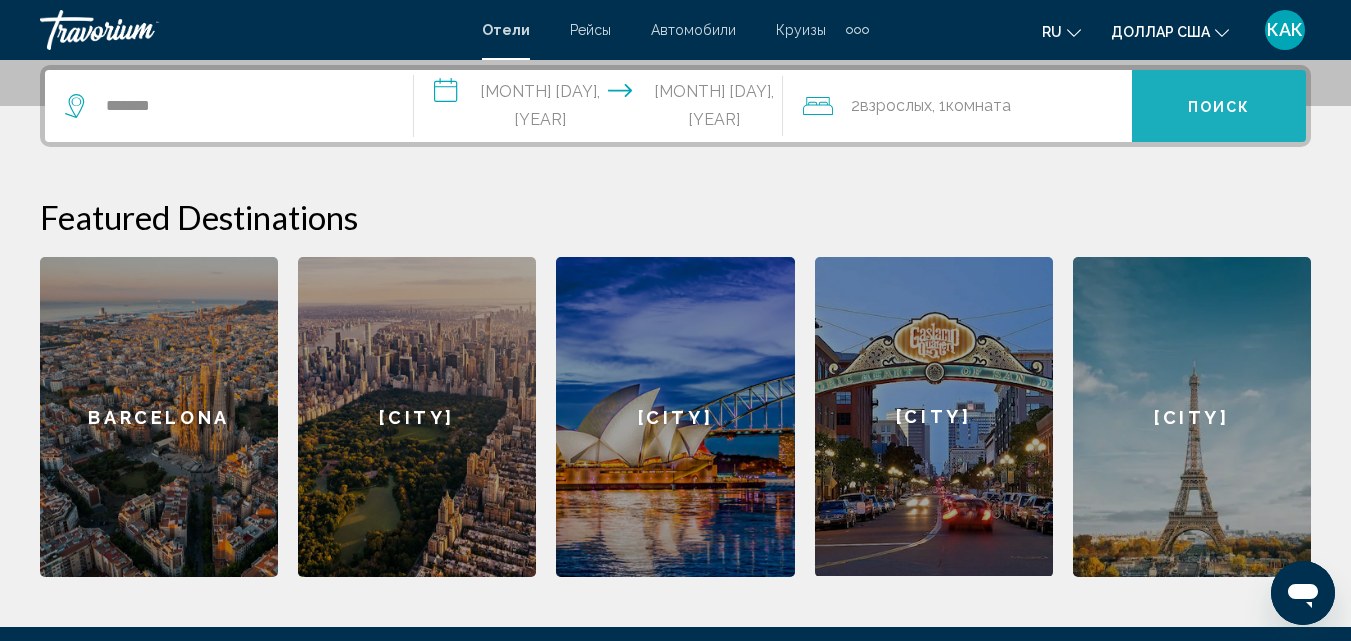 click on "Поиск" at bounding box center (1219, 107) 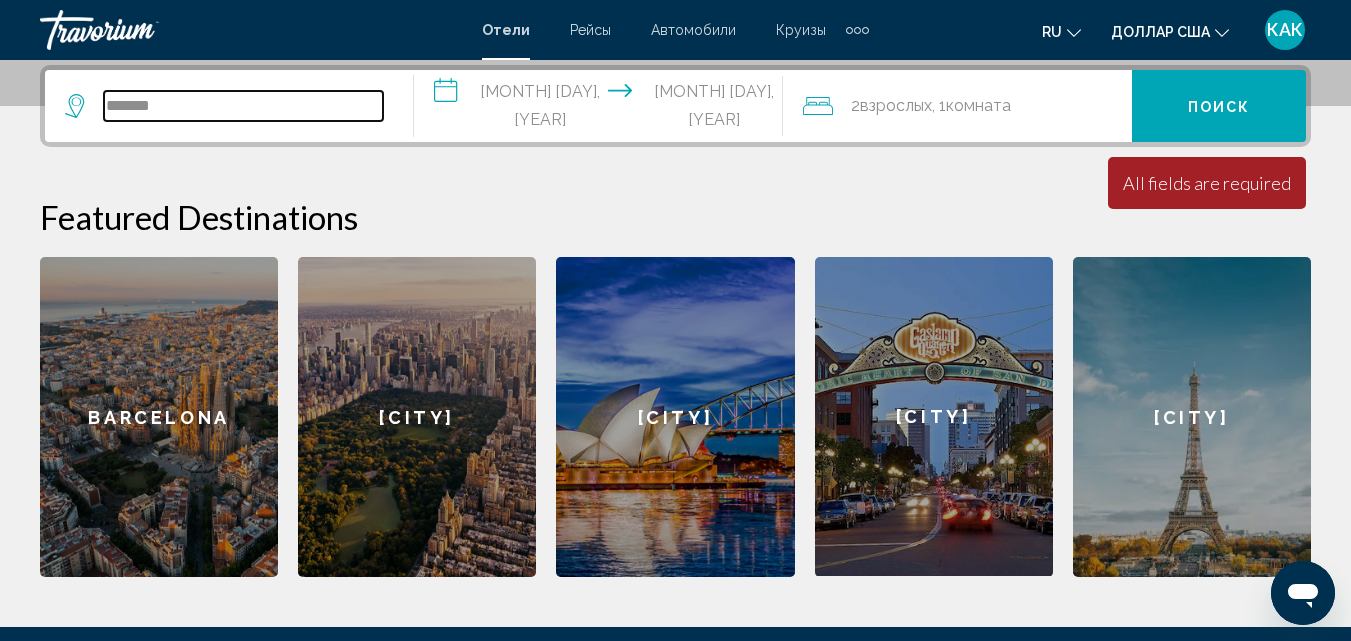 click on "*******" at bounding box center (243, 106) 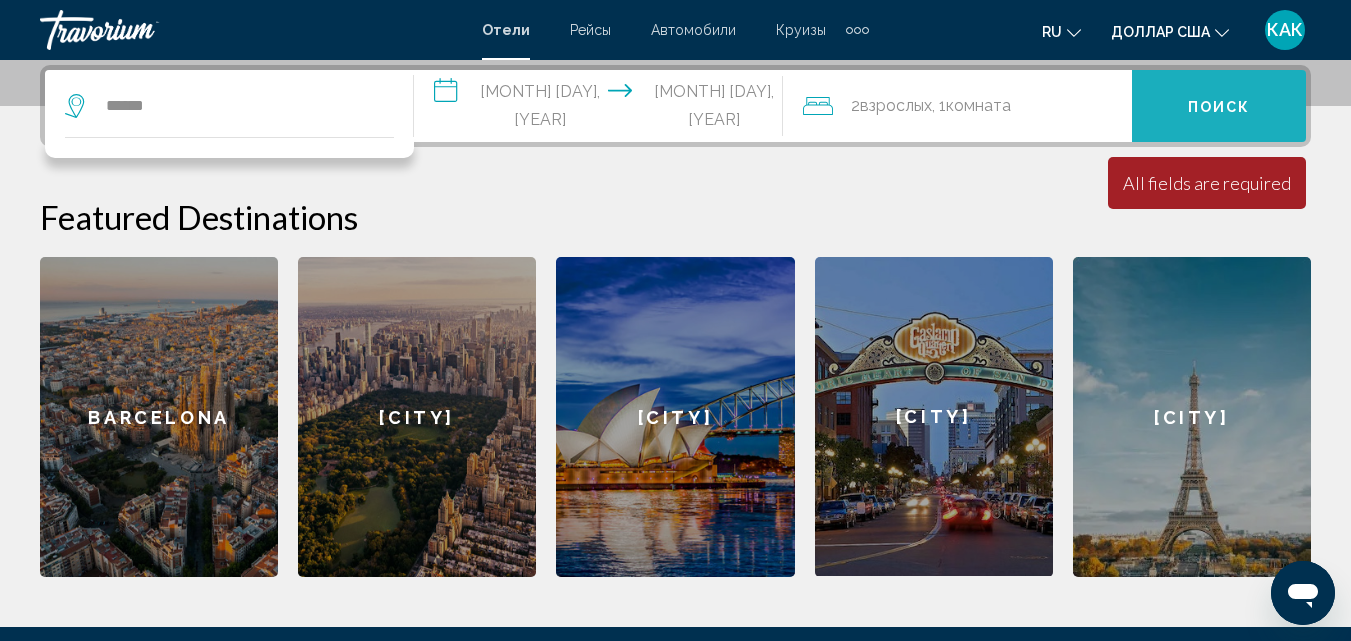 click on "Поиск" at bounding box center (1219, 106) 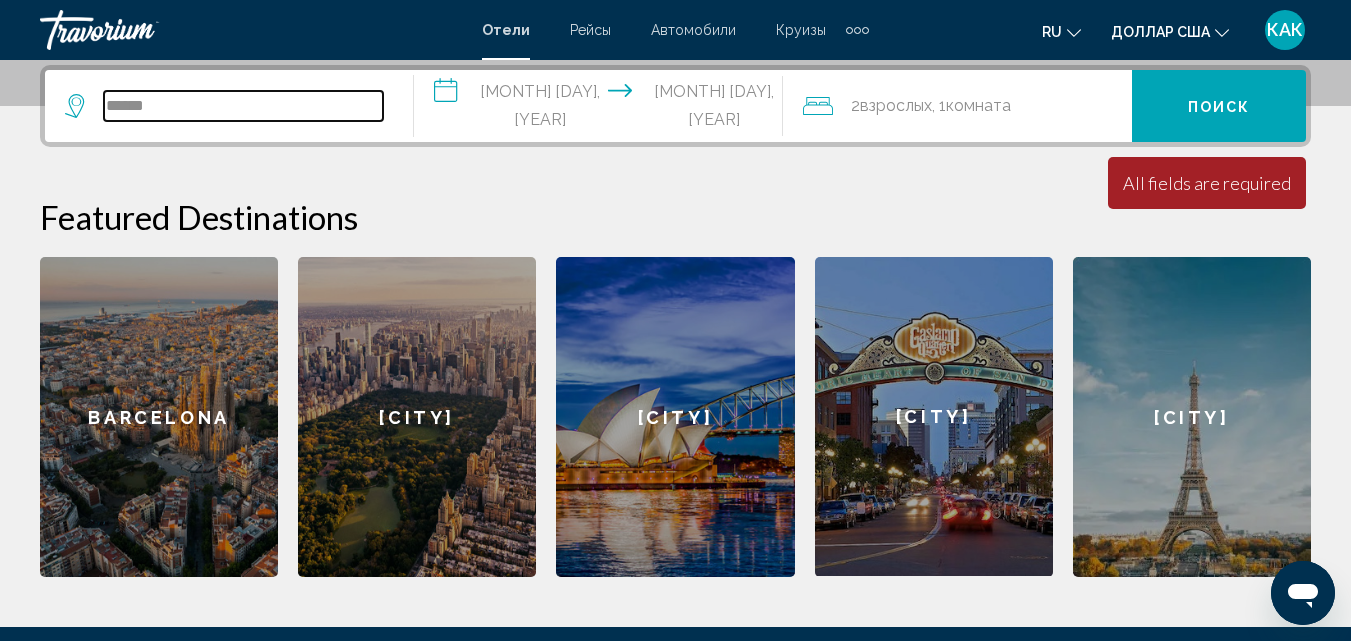 click on "******" at bounding box center [243, 106] 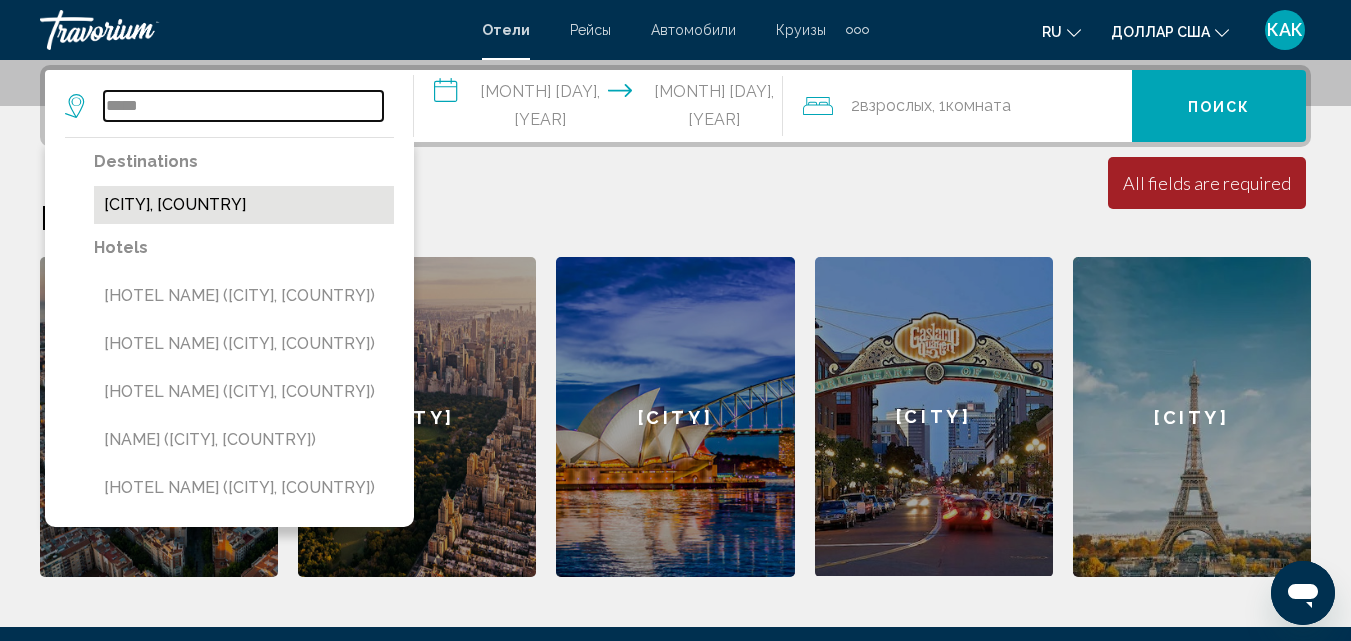 type on "*****" 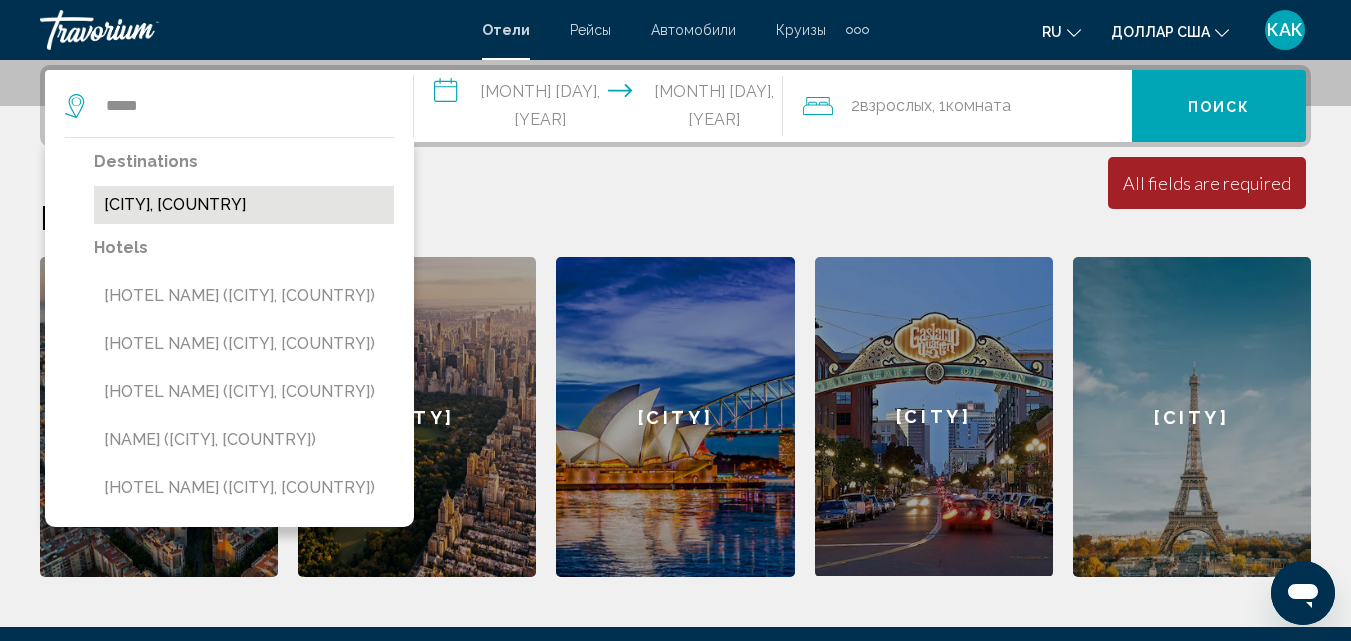 click on "[CITY], [COUNTRY]" at bounding box center (244, 205) 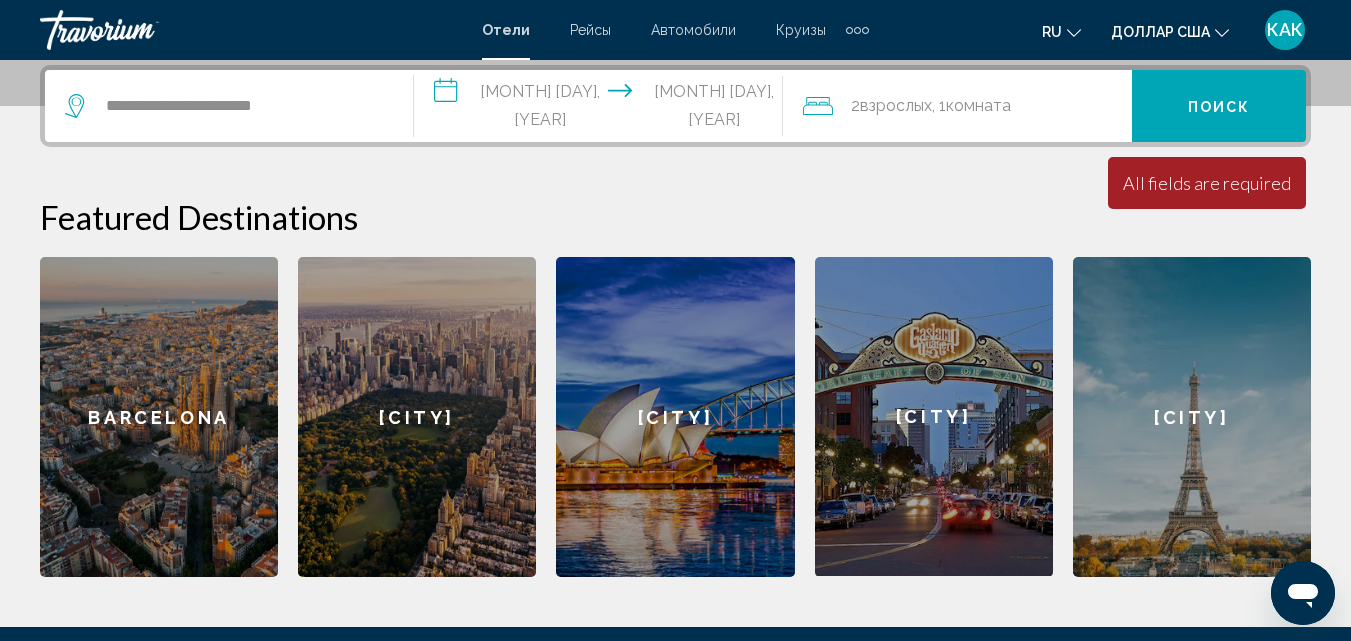 click on "•••••" at bounding box center (1219, 107) 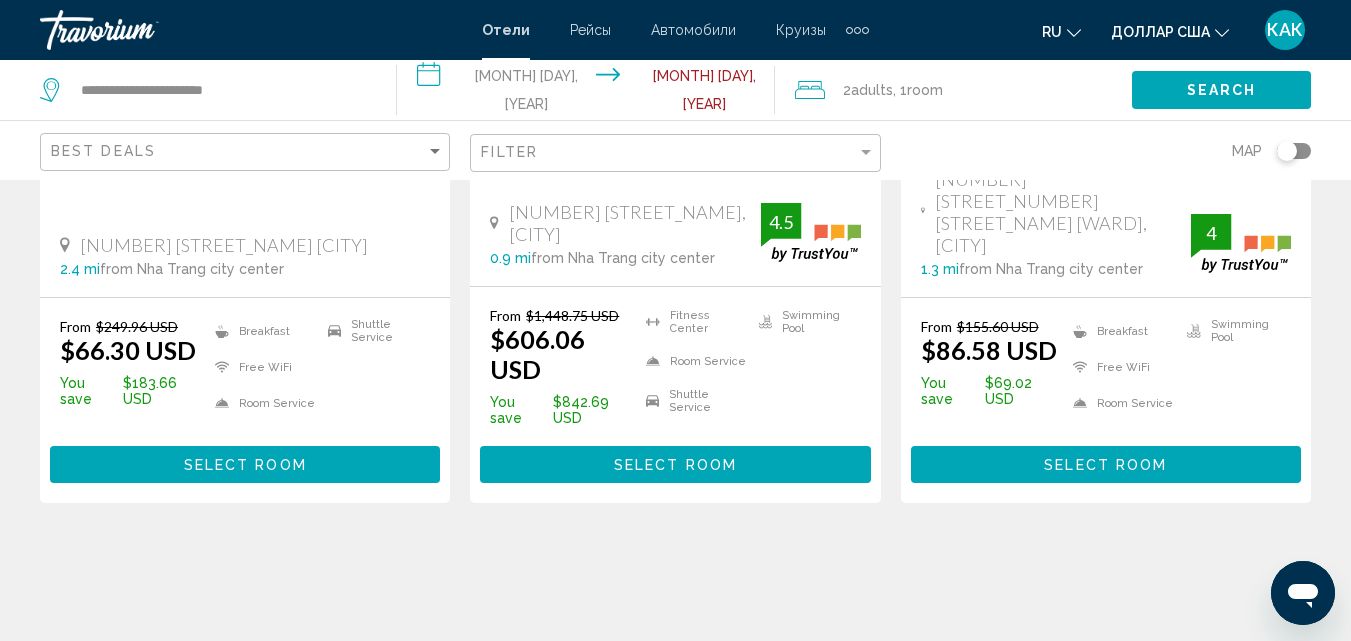 scroll, scrollTop: 0, scrollLeft: 0, axis: both 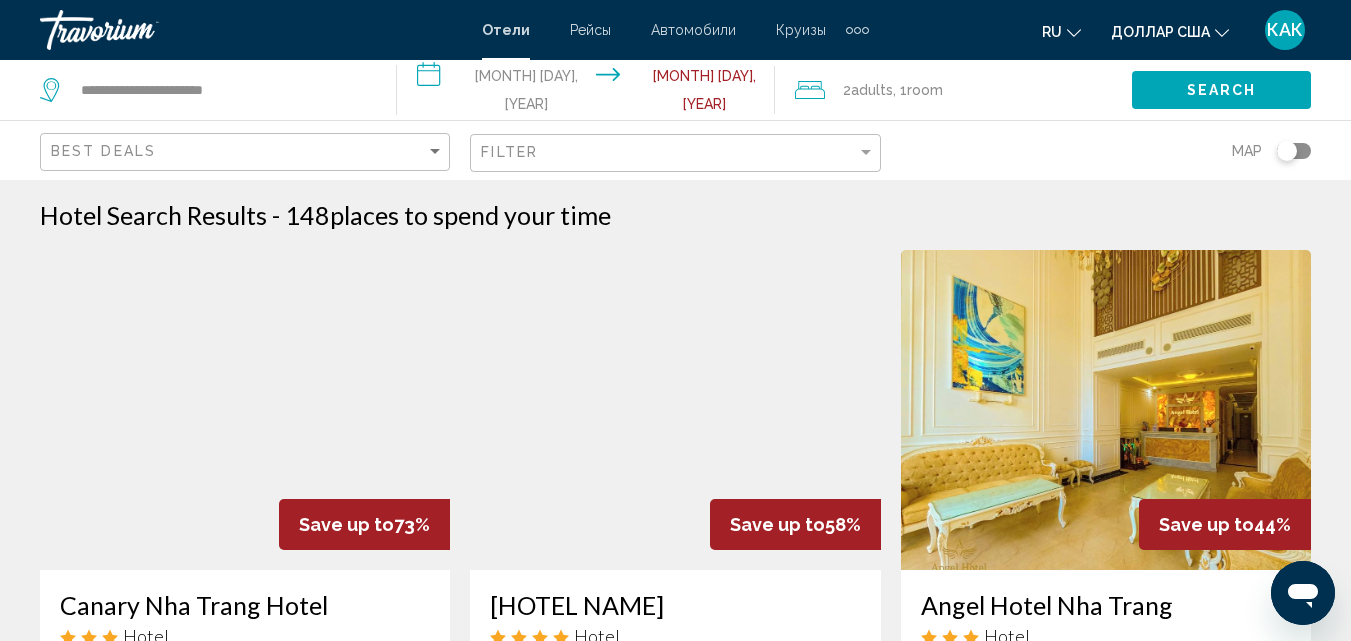 click at bounding box center [1074, 33] 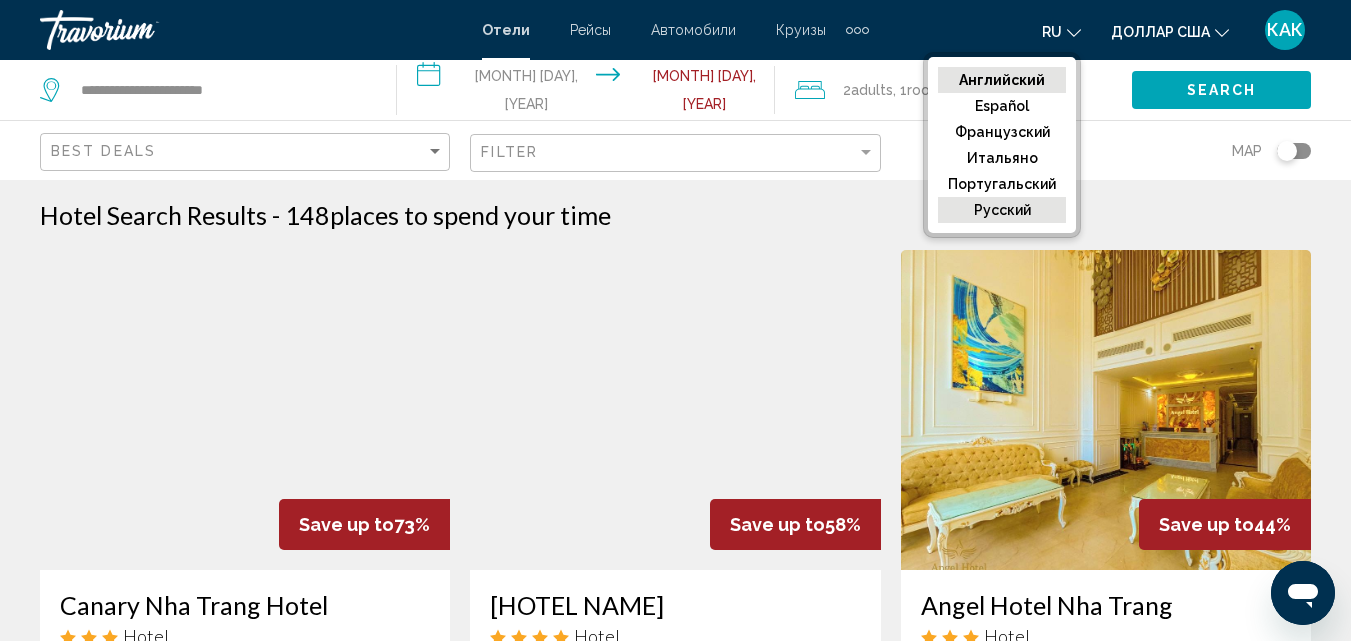 click on "•••••••" at bounding box center (1002, 80) 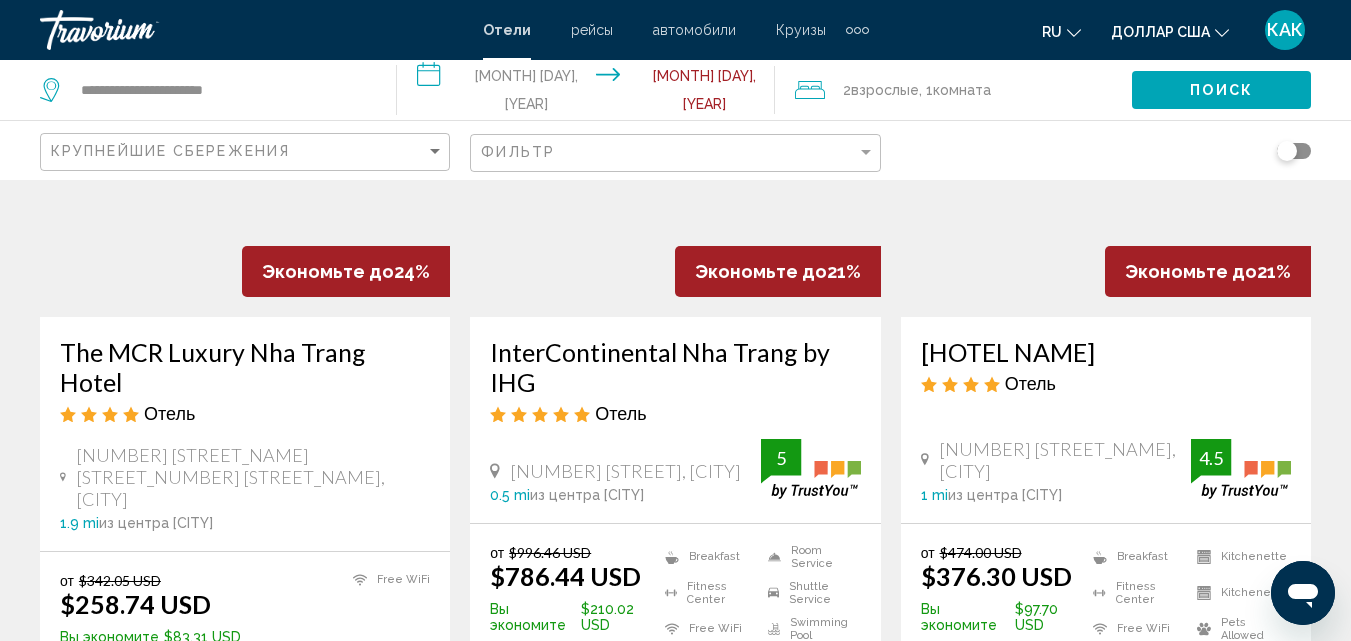 scroll, scrollTop: 2600, scrollLeft: 0, axis: vertical 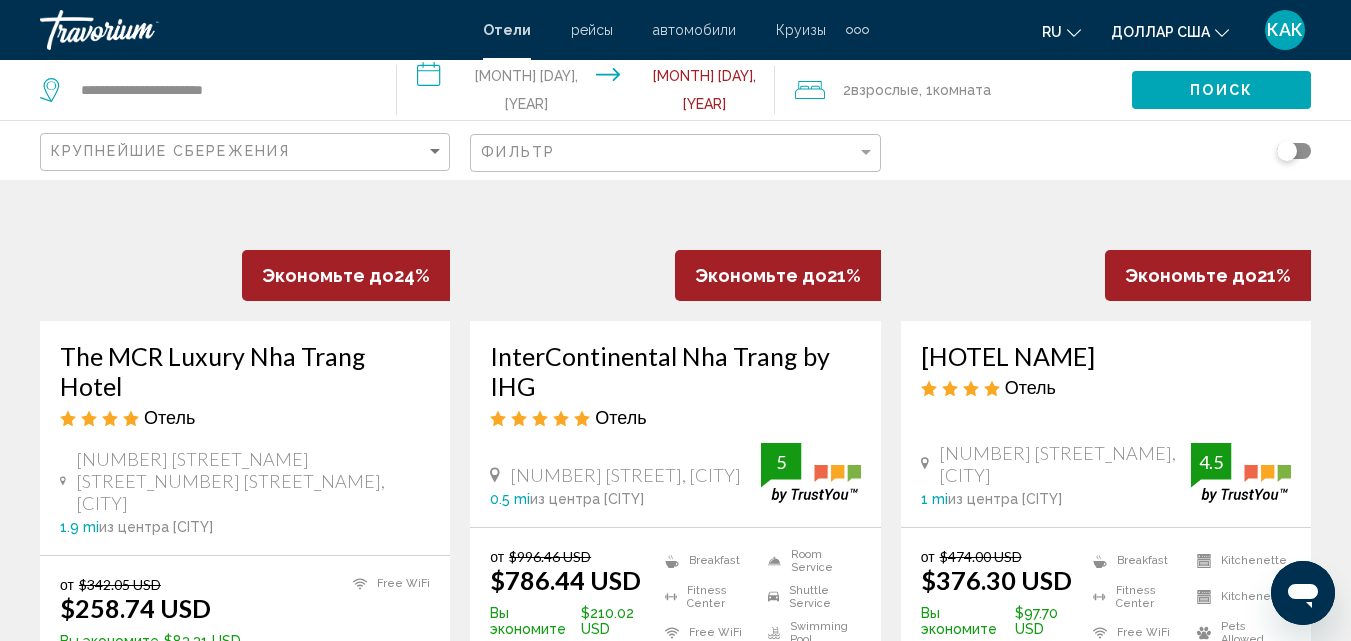 click on "Выберите номер" at bounding box center (675, 695) 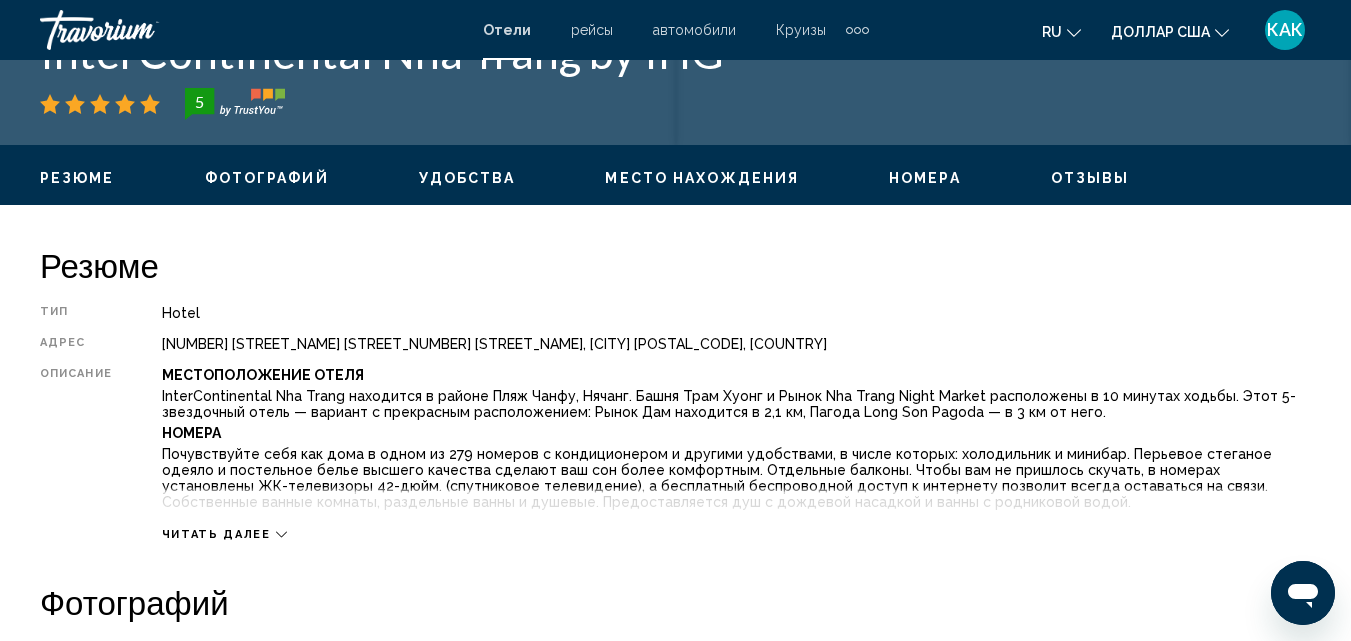 scroll, scrollTop: 900, scrollLeft: 0, axis: vertical 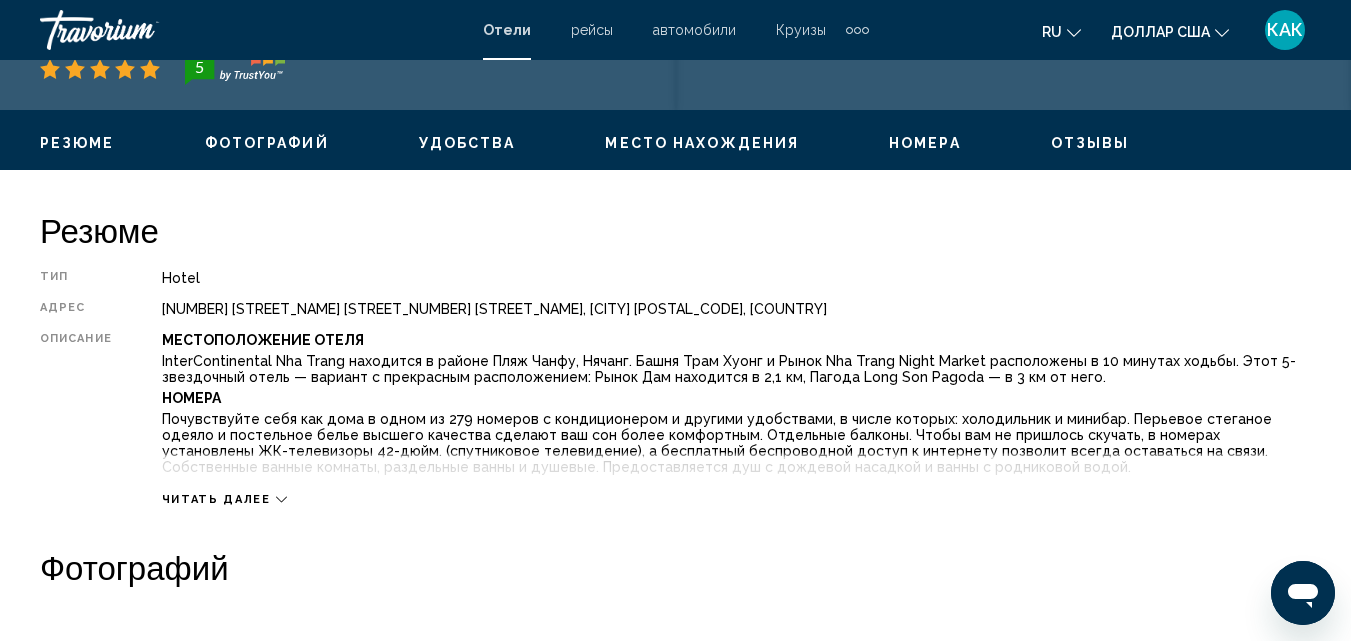 click at bounding box center [281, 499] 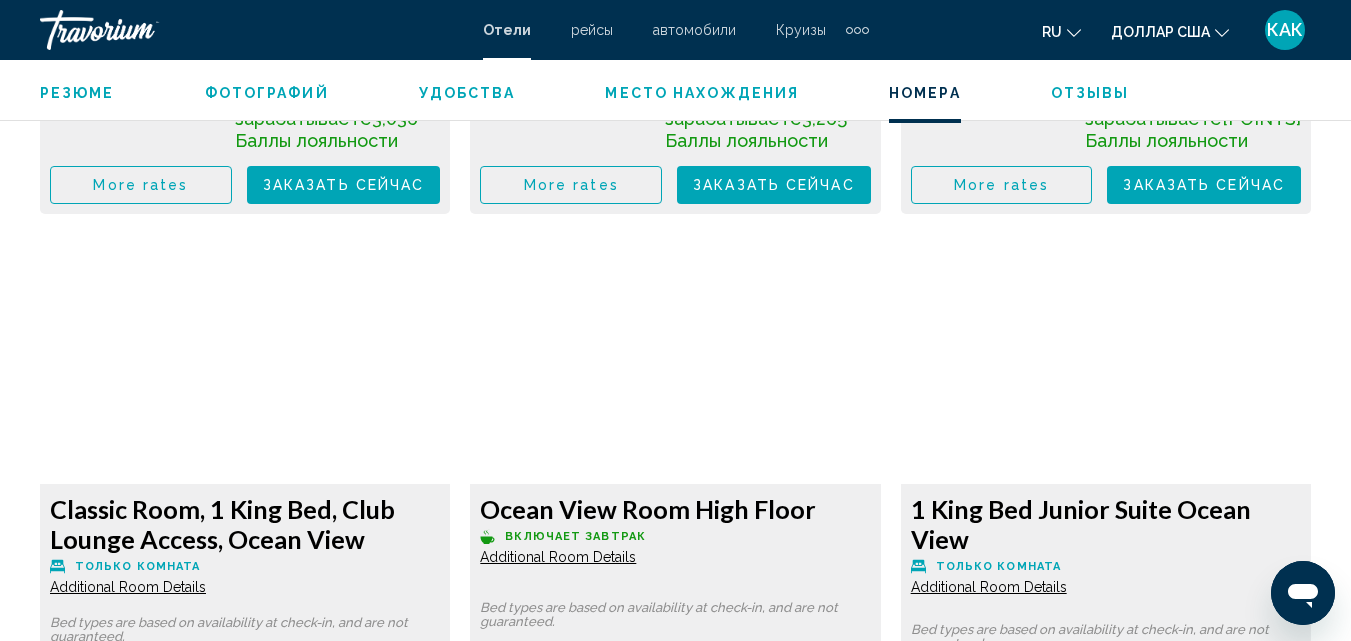 scroll, scrollTop: 4700, scrollLeft: 0, axis: vertical 